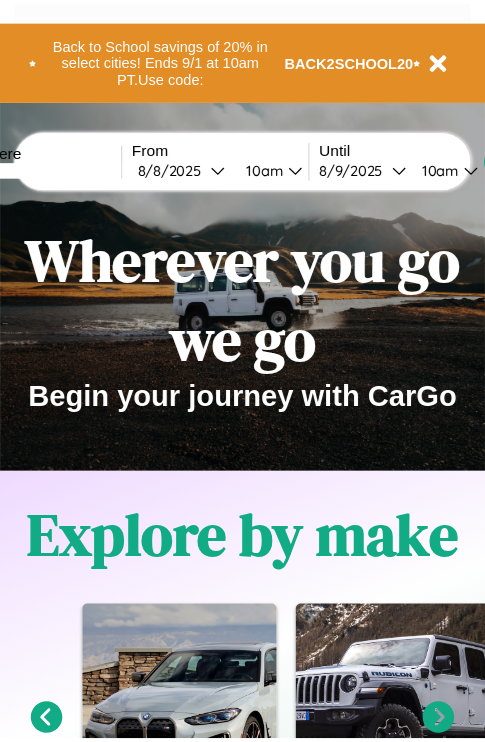 scroll, scrollTop: 0, scrollLeft: 0, axis: both 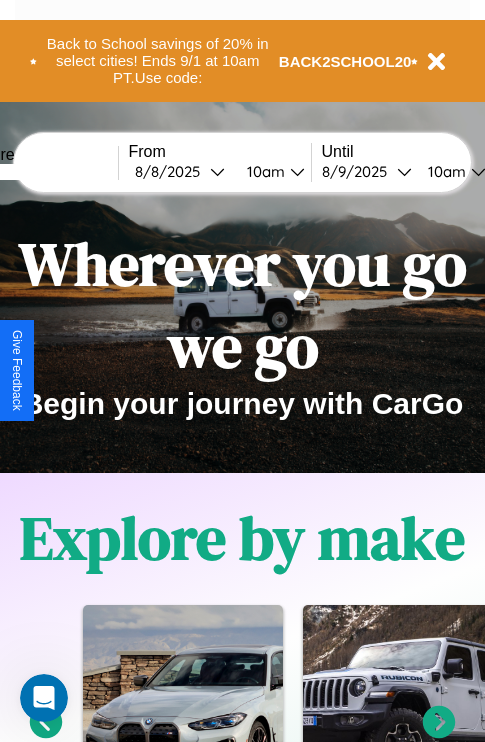 click at bounding box center (43, 172) 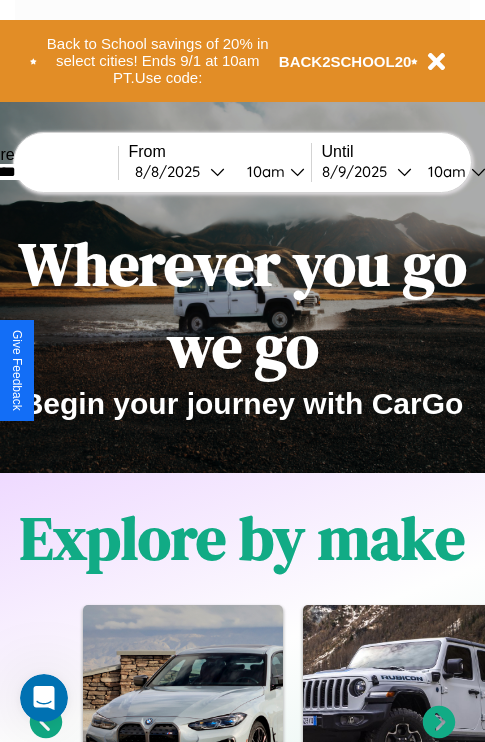 type on "********" 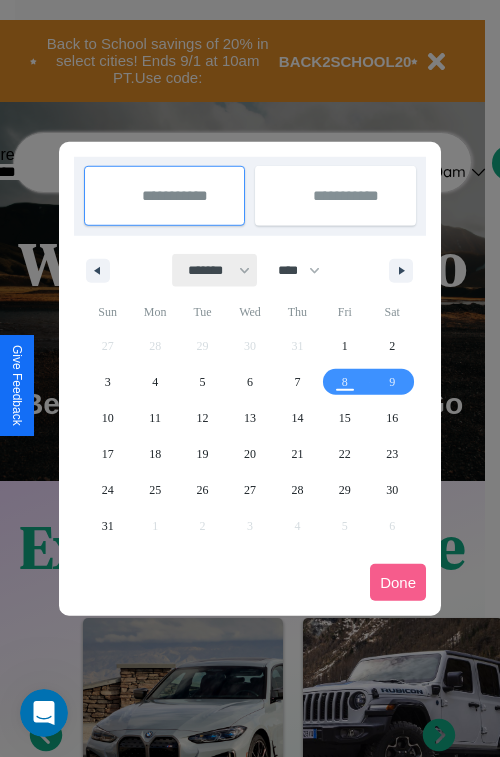 click on "******* ******** ***** ***** *** **** **** ****** ********* ******* ******** ********" at bounding box center (215, 270) 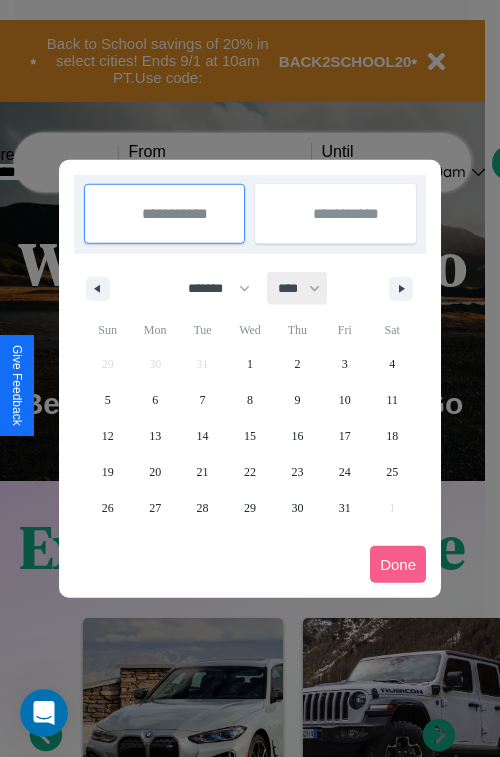 click on "**** **** **** **** **** **** **** **** **** **** **** **** **** **** **** **** **** **** **** **** **** **** **** **** **** **** **** **** **** **** **** **** **** **** **** **** **** **** **** **** **** **** **** **** **** **** **** **** **** **** **** **** **** **** **** **** **** **** **** **** **** **** **** **** **** **** **** **** **** **** **** **** **** **** **** **** **** **** **** **** **** **** **** **** **** **** **** **** **** **** **** **** **** **** **** **** **** **** **** **** **** **** **** **** **** **** **** **** **** **** **** **** **** **** **** **** **** **** **** **** ****" at bounding box center [298, 288] 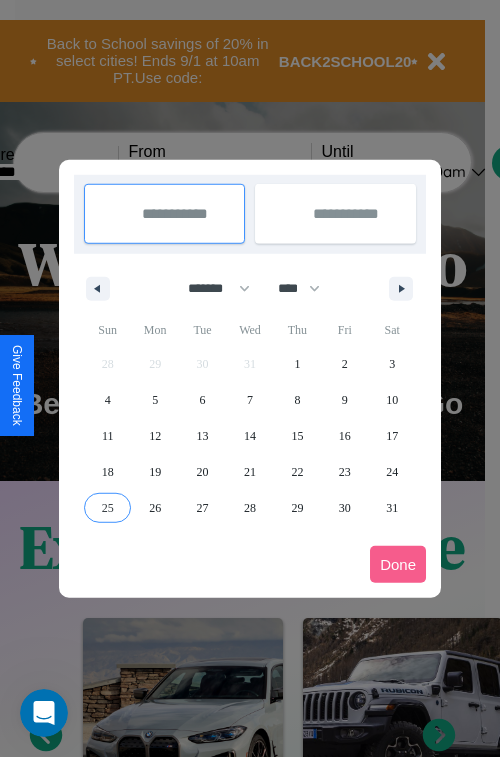 click on "25" at bounding box center [108, 508] 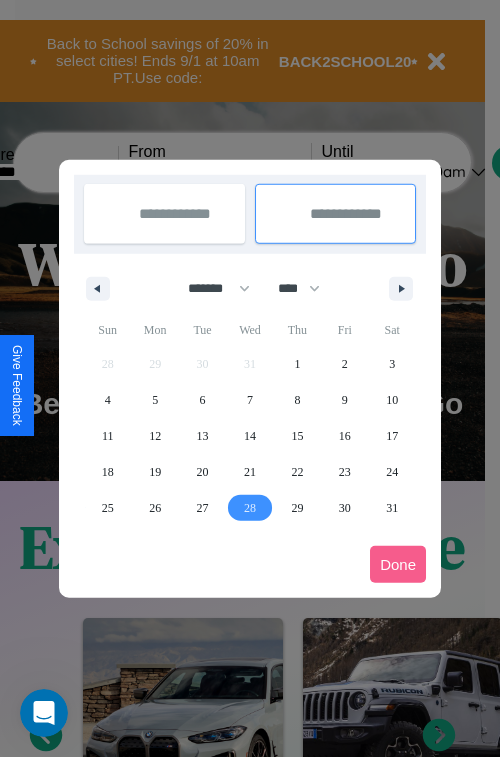 click on "28" at bounding box center (250, 508) 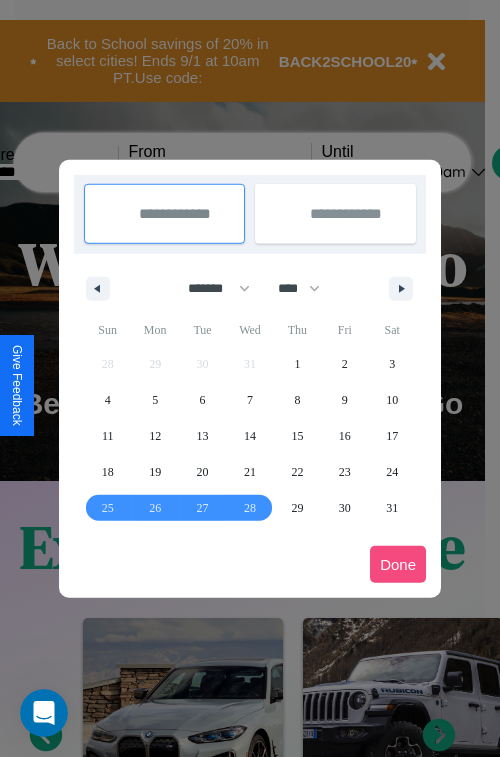 click on "Done" at bounding box center (398, 564) 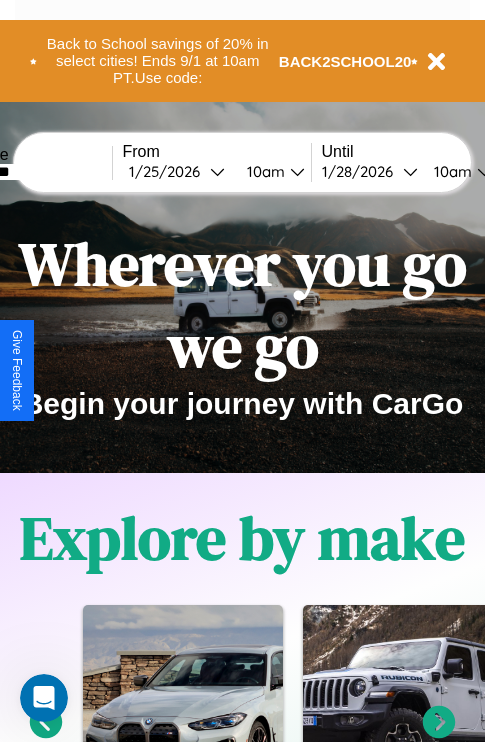 click on "10am" at bounding box center (263, 171) 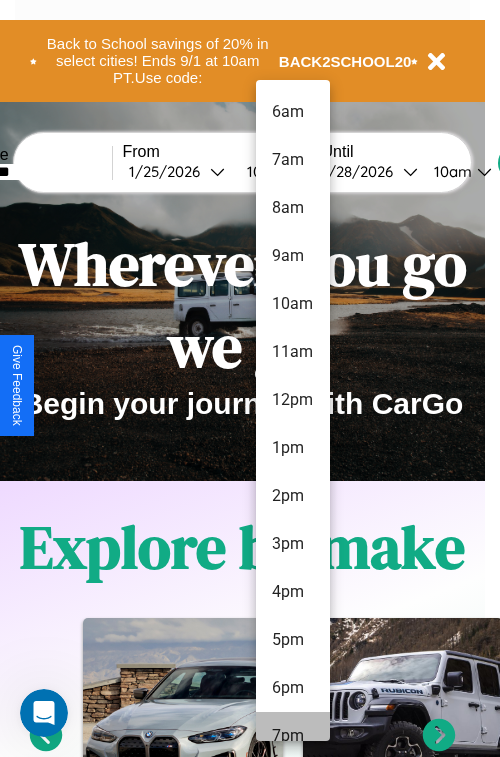 click on "7pm" at bounding box center (293, 736) 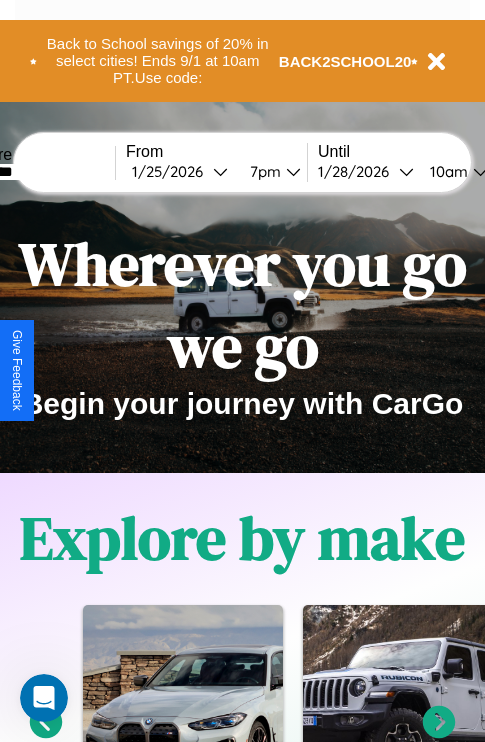 click on "10am" at bounding box center (446, 171) 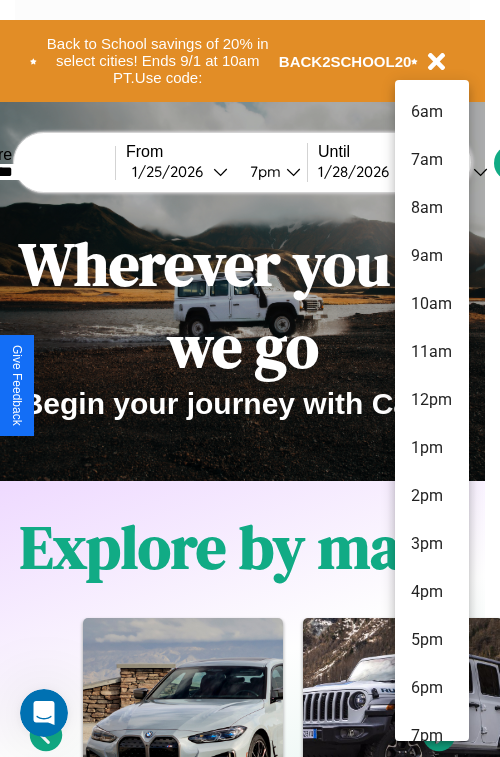 click on "10am" at bounding box center (432, 304) 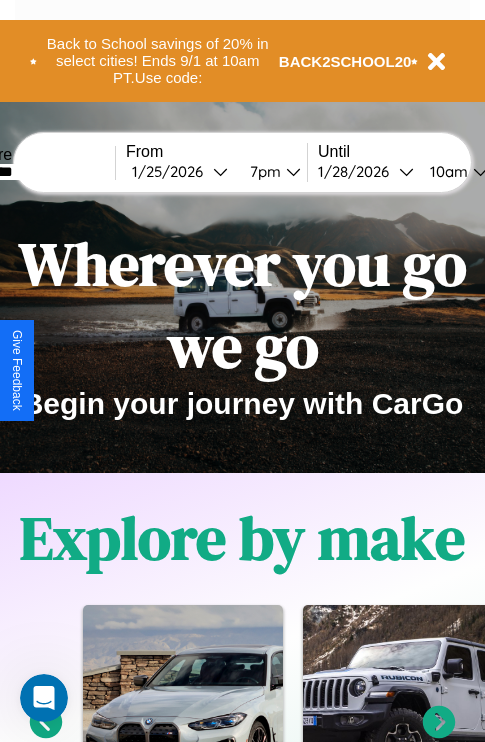 scroll, scrollTop: 0, scrollLeft: 71, axis: horizontal 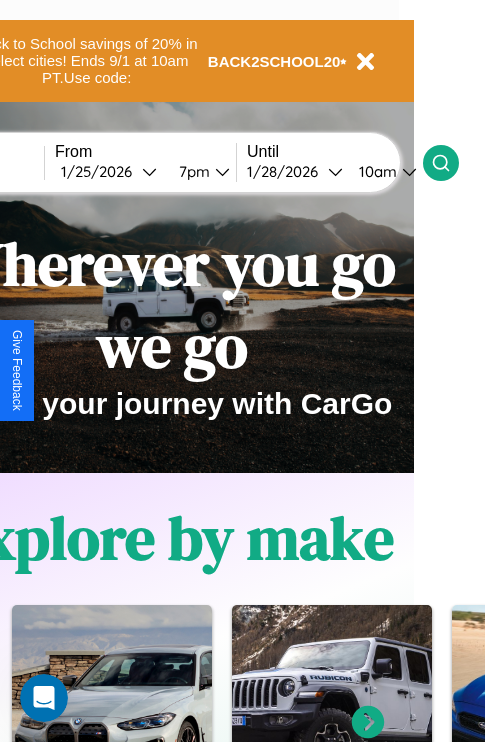 click 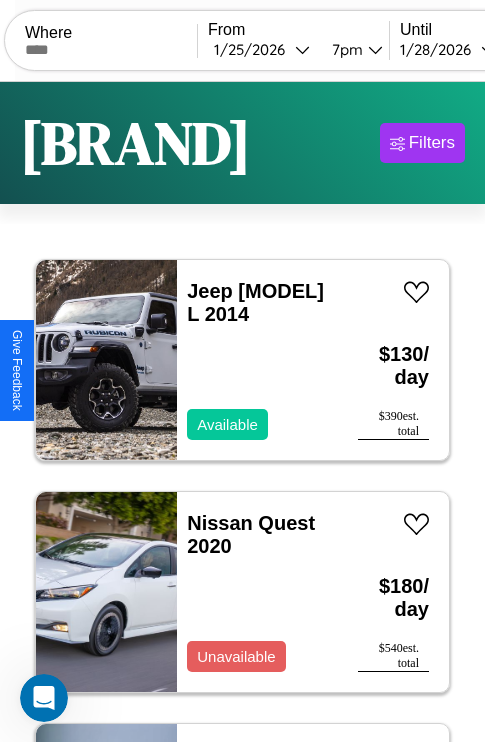 scroll, scrollTop: 89, scrollLeft: 0, axis: vertical 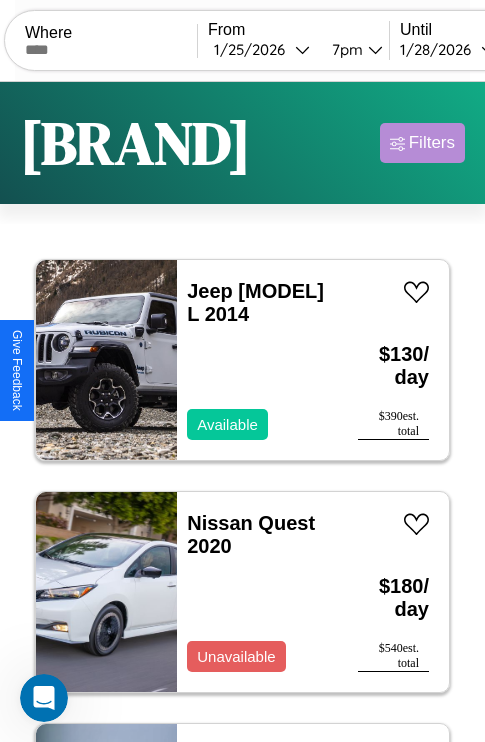click on "Filters" at bounding box center [432, 143] 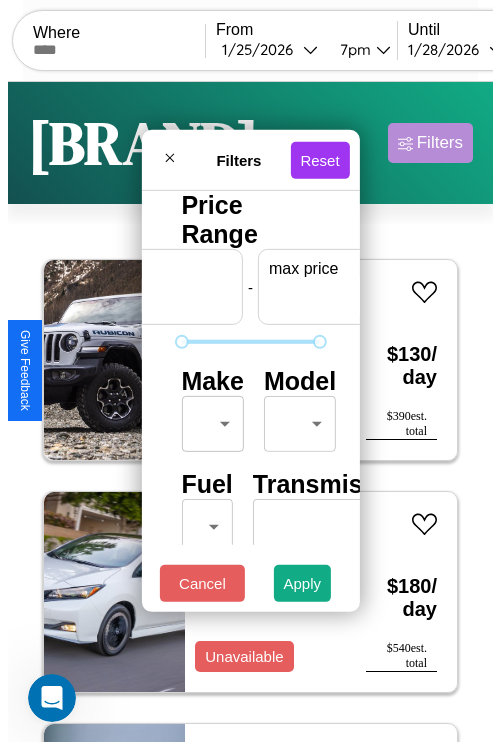 scroll, scrollTop: 0, scrollLeft: 124, axis: horizontal 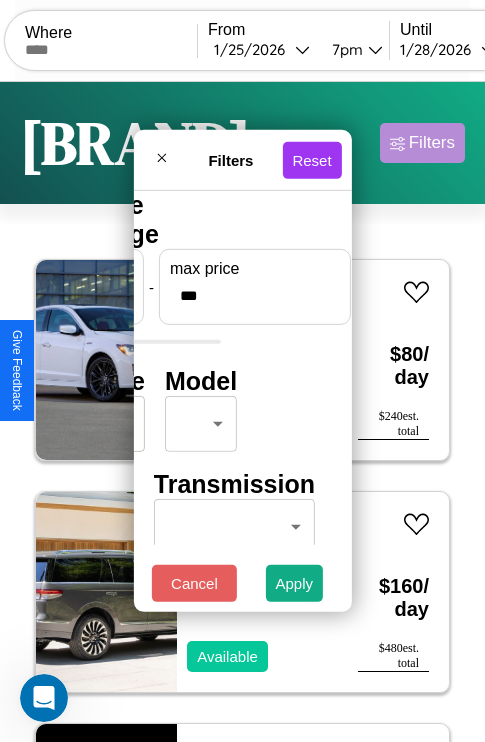 type on "***" 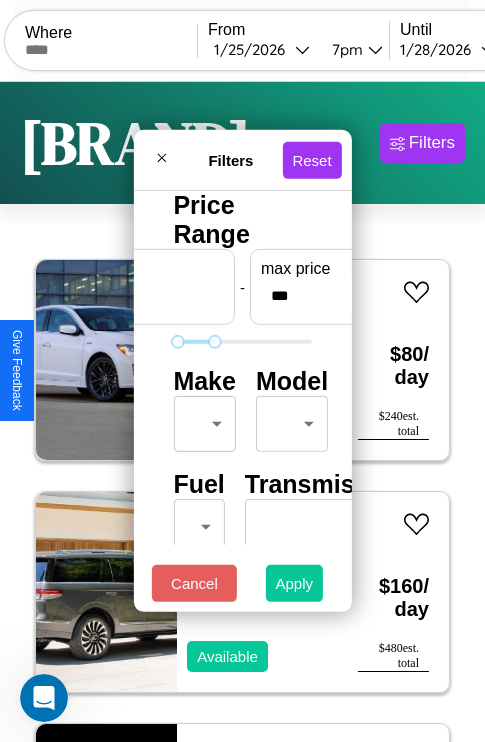 type on "**" 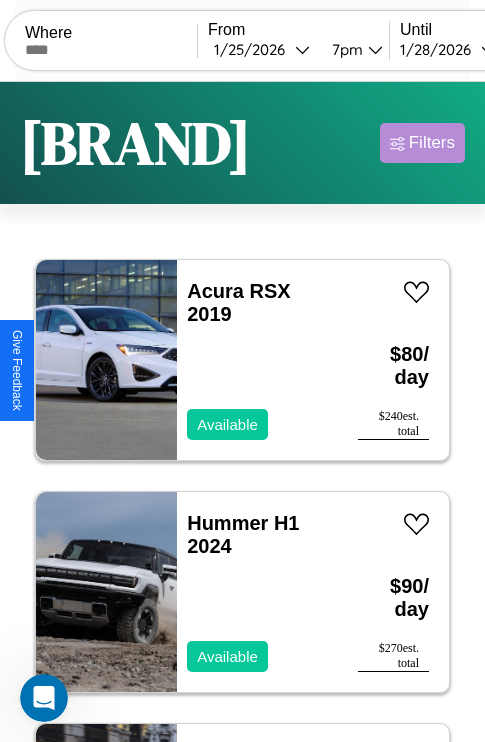 click on "Filters" at bounding box center (432, 143) 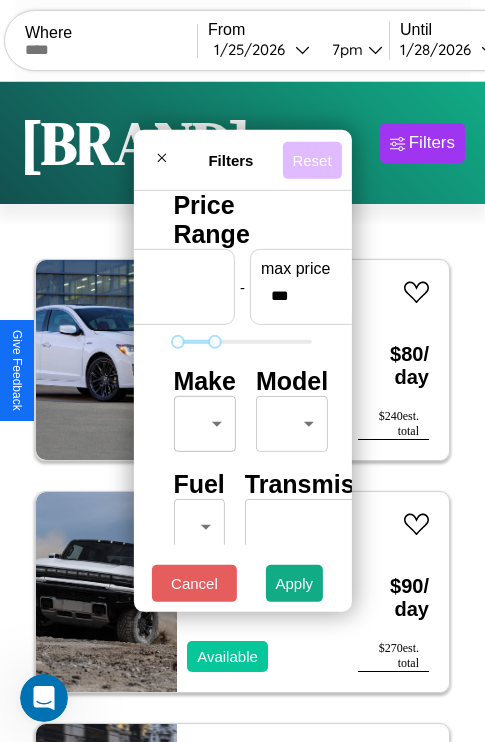 click on "Reset" at bounding box center [311, 159] 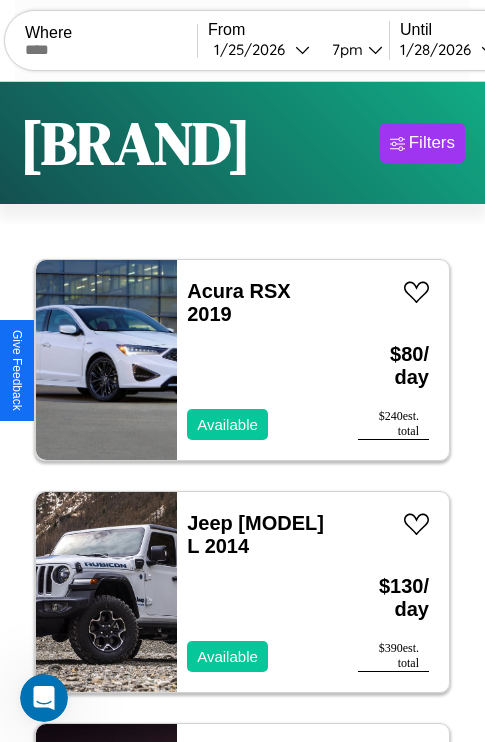 scroll, scrollTop: 79, scrollLeft: 0, axis: vertical 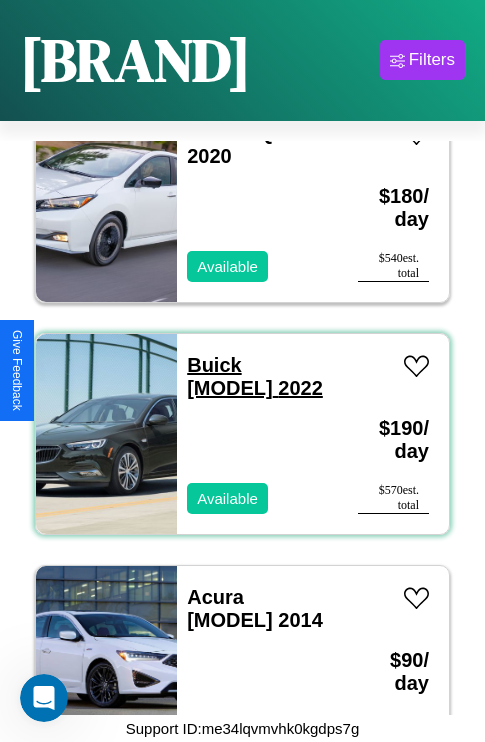 click on "Buick   Park Avenue   2022" at bounding box center [255, 376] 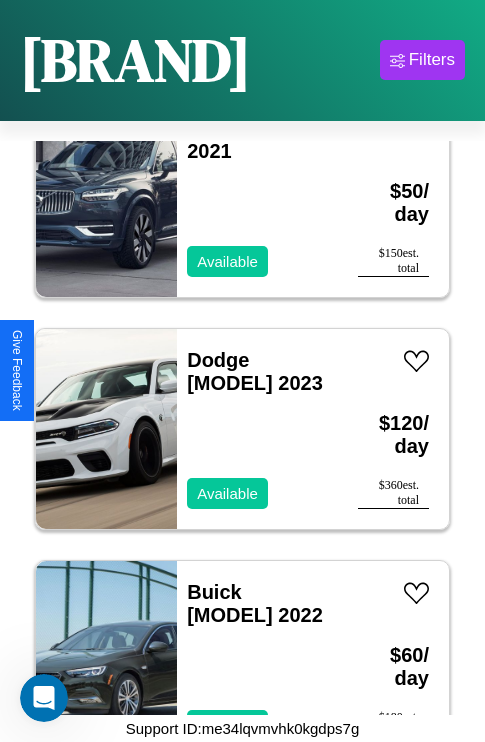 scroll, scrollTop: 4947, scrollLeft: 0, axis: vertical 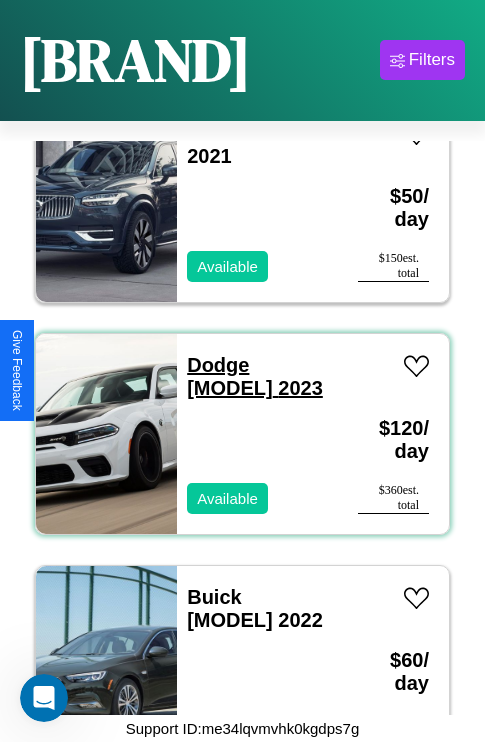 click on "Dodge   Stealth   2023" at bounding box center (255, 376) 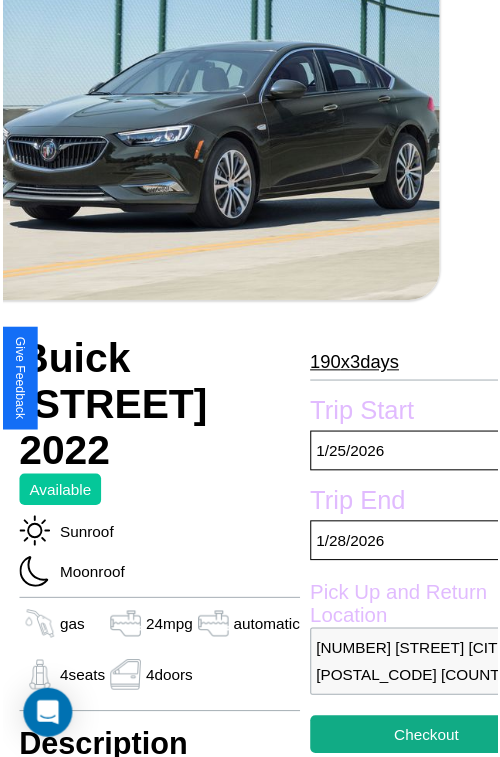scroll, scrollTop: 219, scrollLeft: 84, axis: both 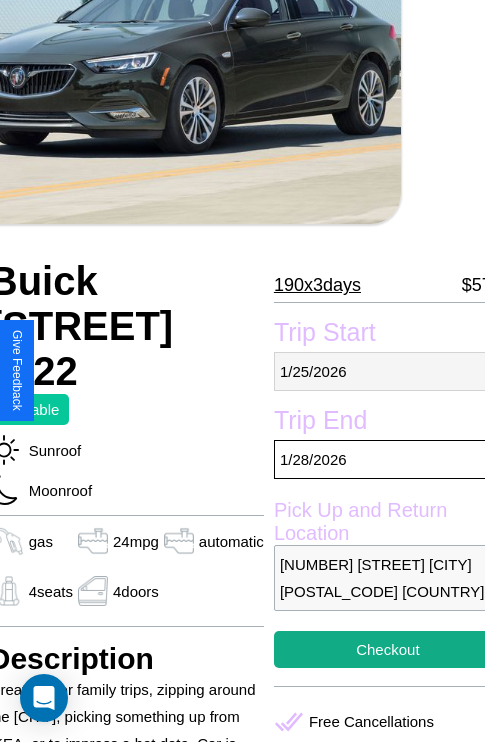 click on "1 / 25 / 2026" at bounding box center [388, 371] 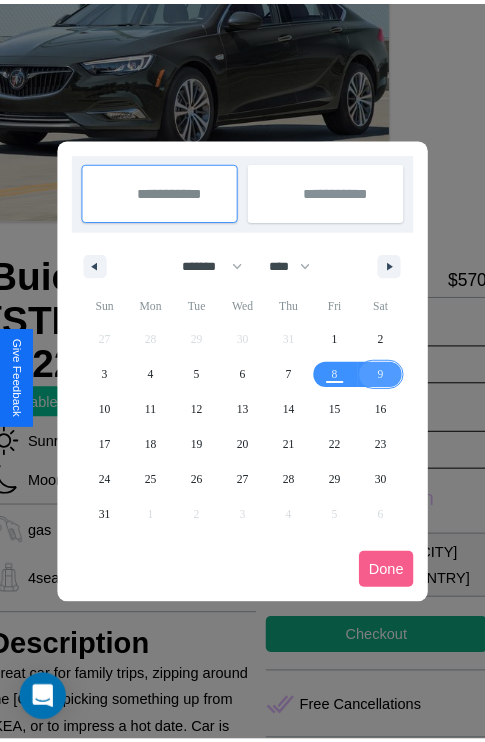 scroll, scrollTop: 0, scrollLeft: 84, axis: horizontal 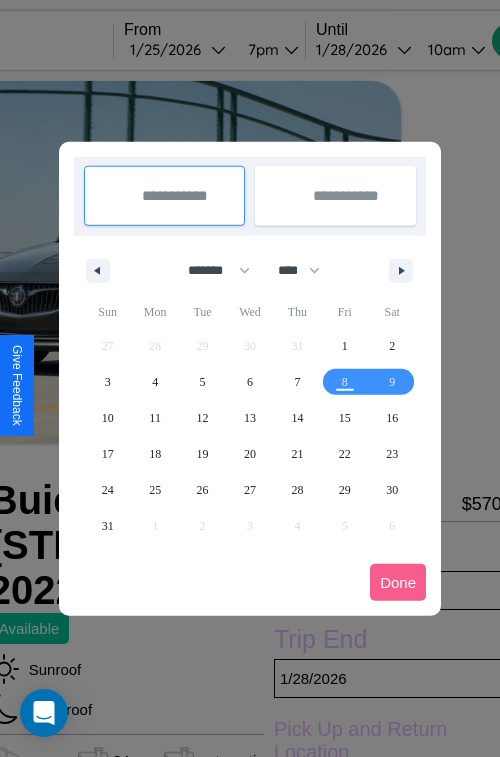 click at bounding box center [250, 378] 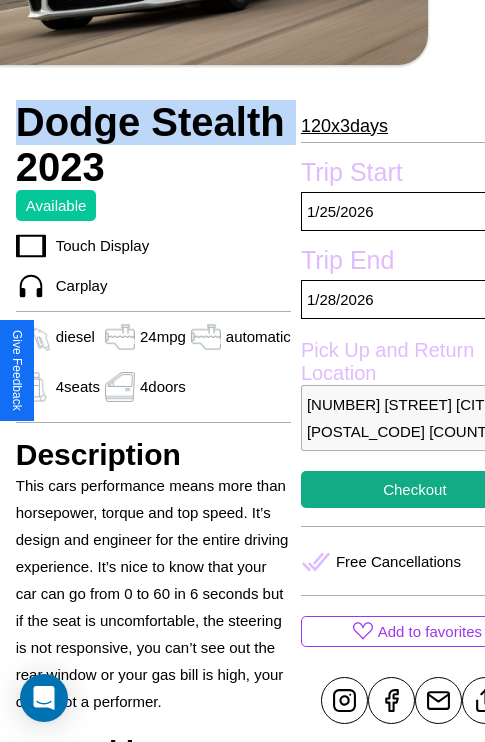 scroll, scrollTop: 377, scrollLeft: 88, axis: both 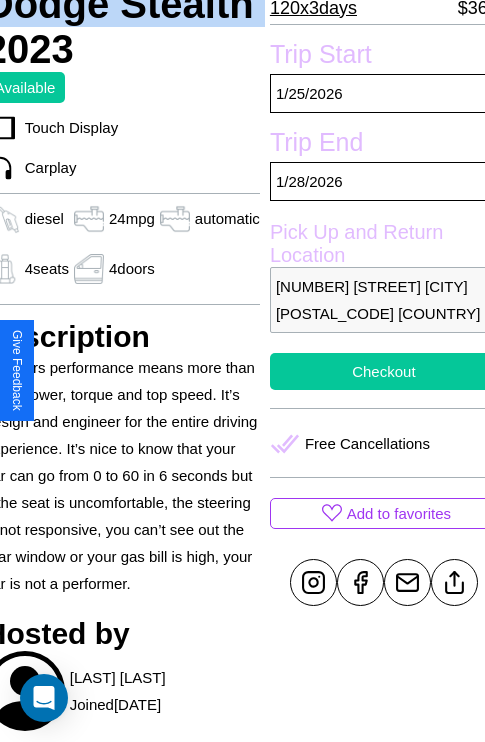 click on "Checkout" at bounding box center [384, 371] 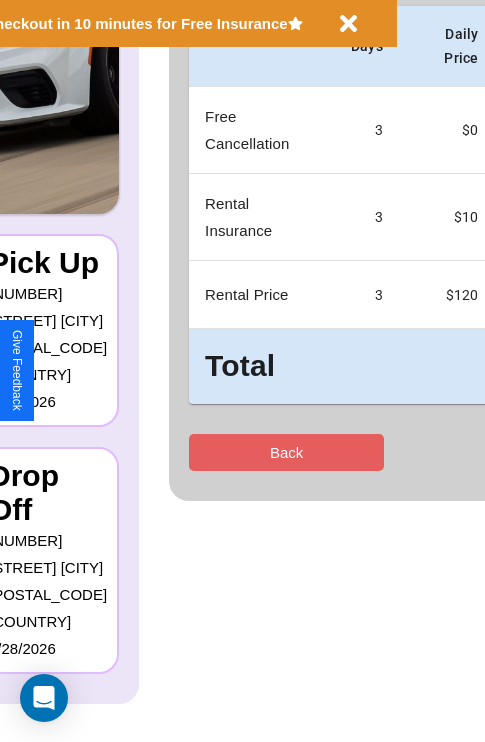 scroll, scrollTop: 0, scrollLeft: 0, axis: both 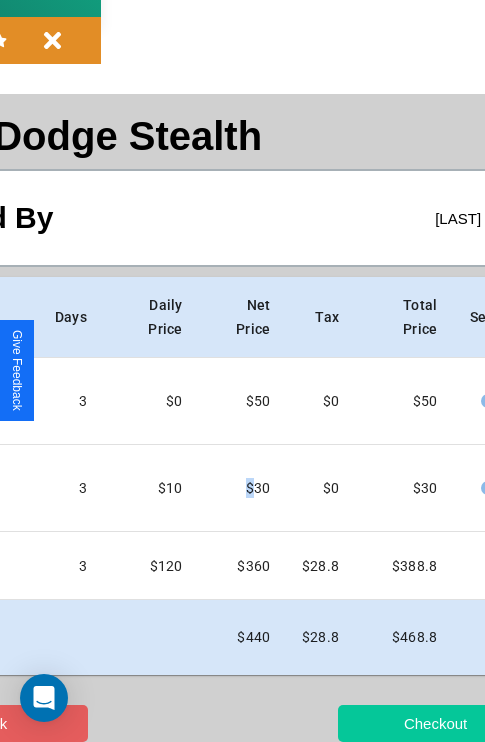 click on "Checkout" at bounding box center (435, 723) 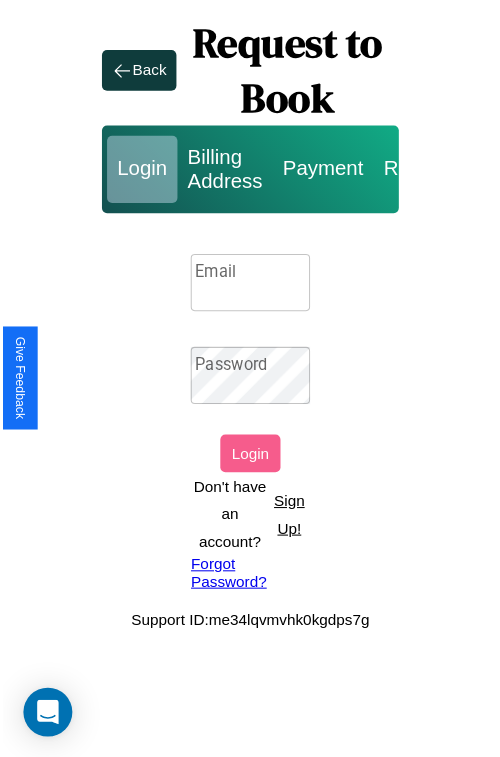 scroll, scrollTop: 0, scrollLeft: 0, axis: both 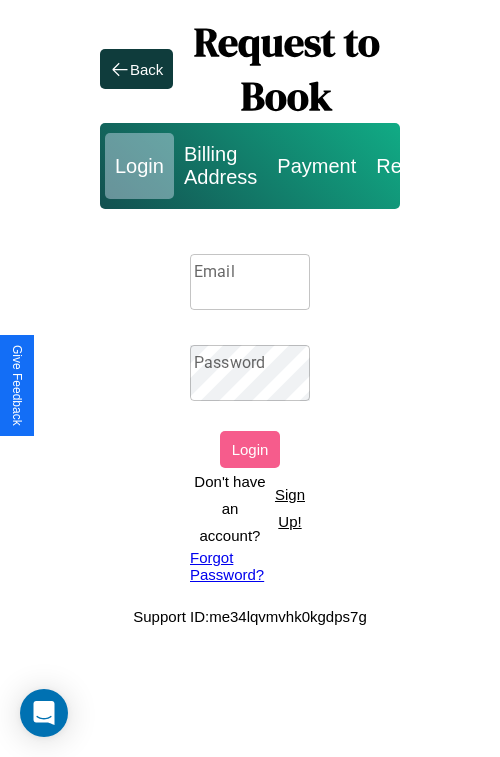 click on "Sign Up!" at bounding box center (290, 508) 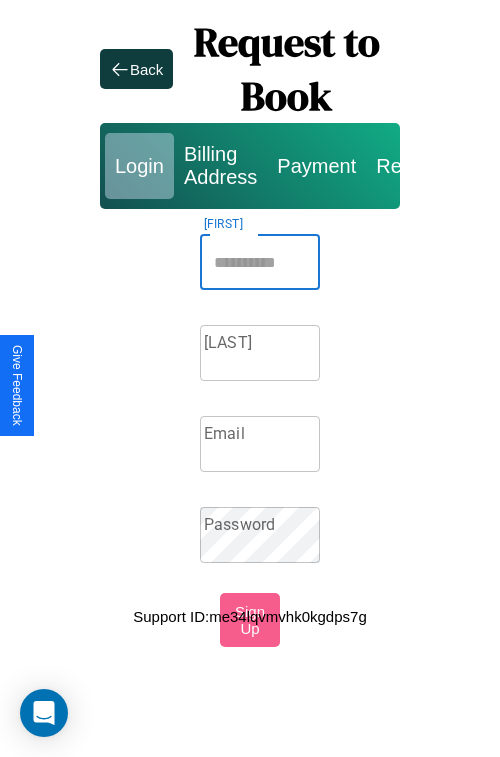 click on "[FIRST]" at bounding box center (260, 262) 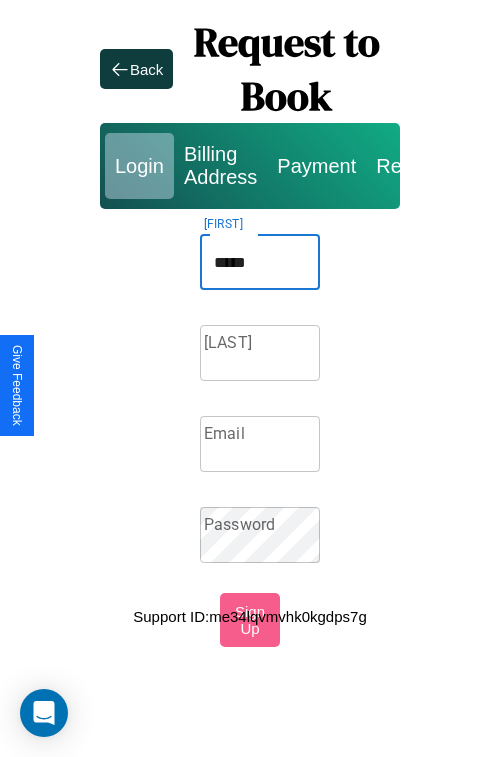 type on "*****" 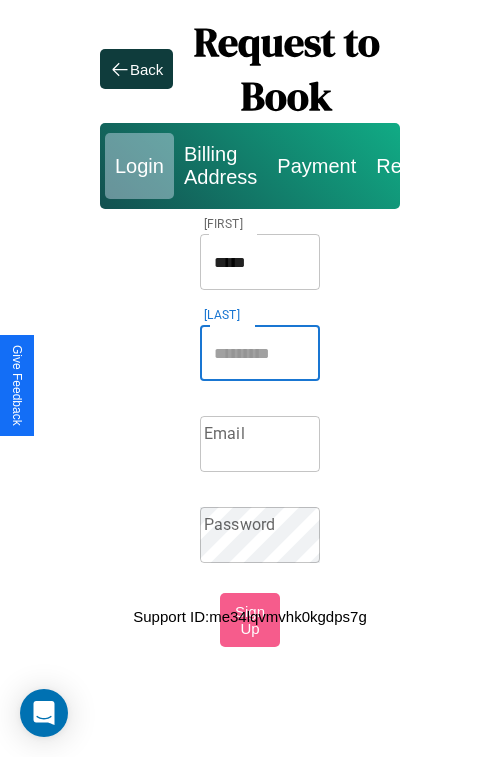 click on "[LAST]" at bounding box center [260, 353] 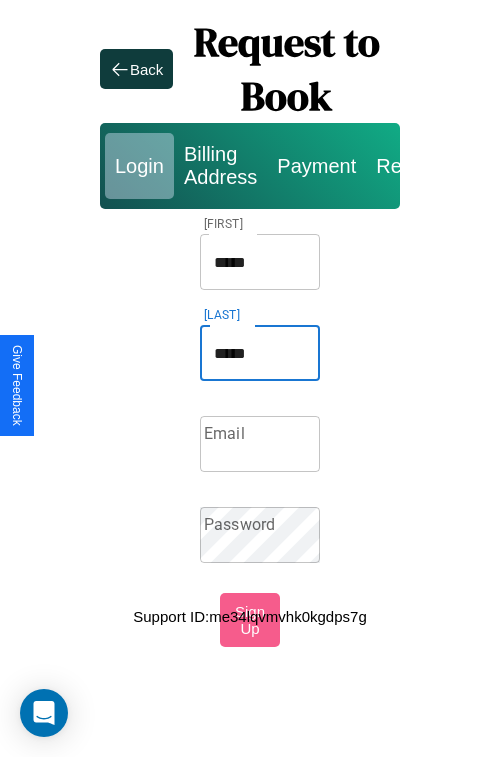 type on "*****" 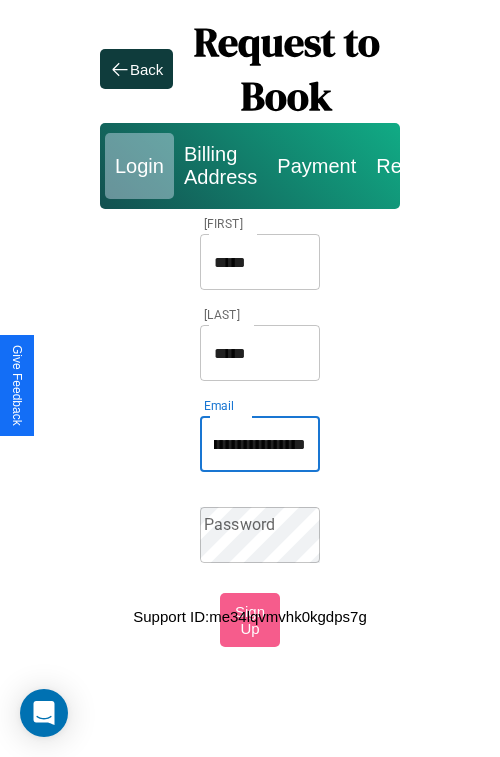 scroll, scrollTop: 0, scrollLeft: 83, axis: horizontal 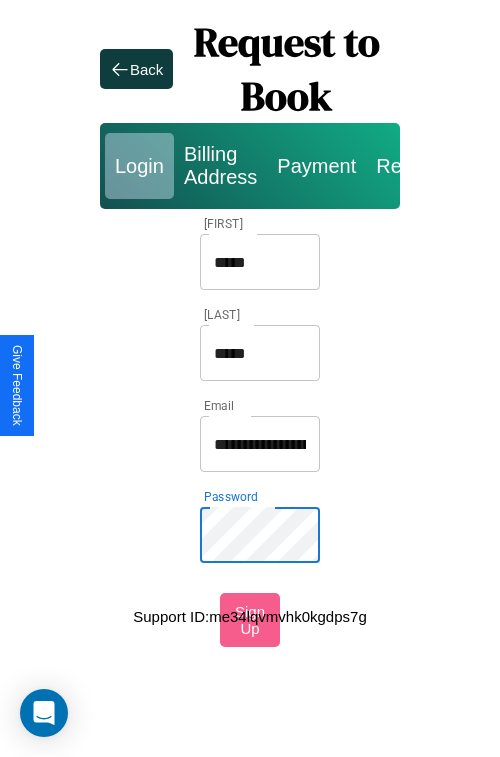 click on "*****" at bounding box center [260, 262] 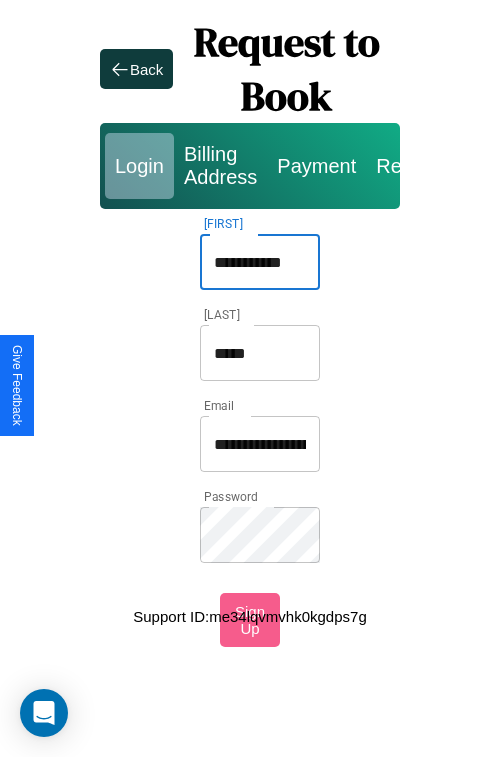 type on "**********" 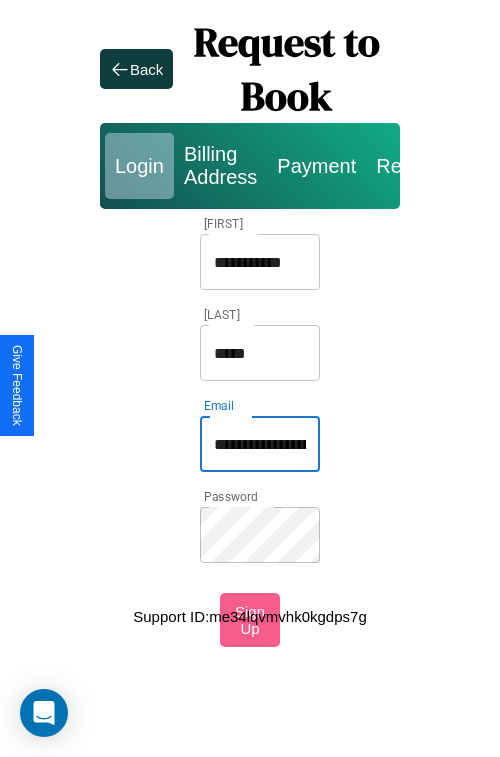 click on "**********" at bounding box center (260, 444) 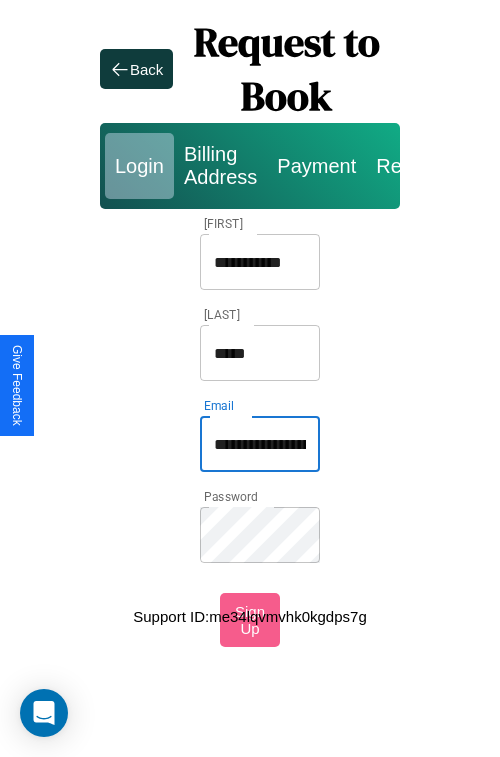 type on "**********" 